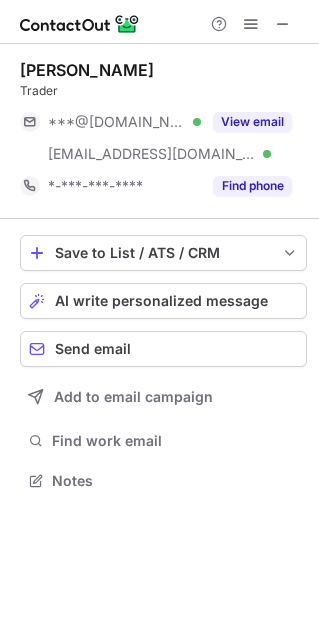 click on "View email" at bounding box center (252, 122) 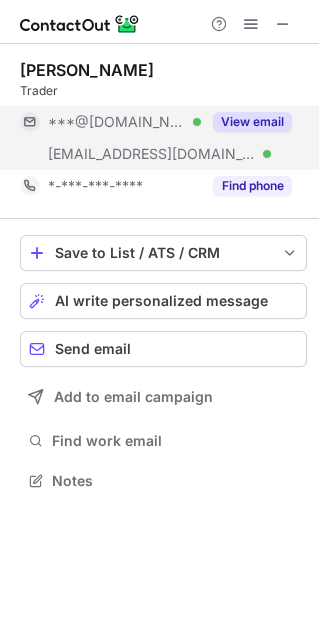 scroll, scrollTop: 0, scrollLeft: 0, axis: both 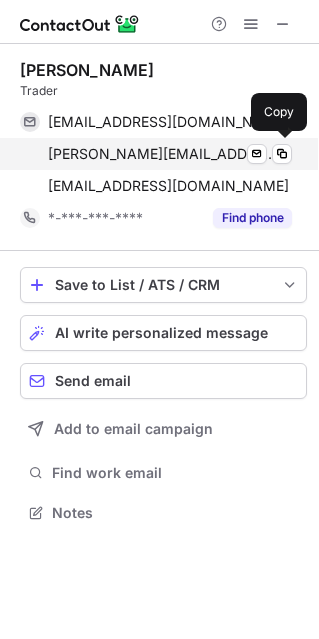 click on "philip.q.chen@foxmail.com" at bounding box center (162, 154) 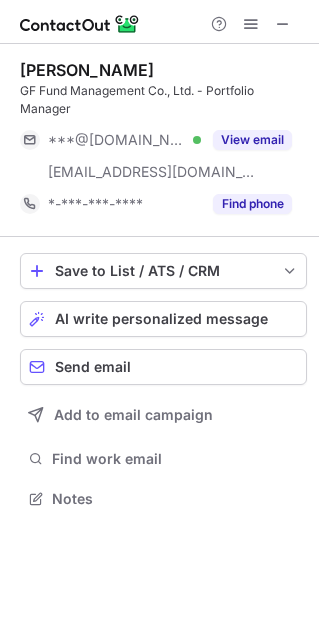 scroll, scrollTop: 0, scrollLeft: 0, axis: both 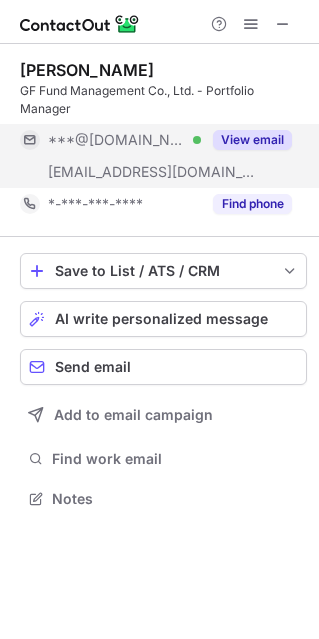 click on "View email" at bounding box center (252, 140) 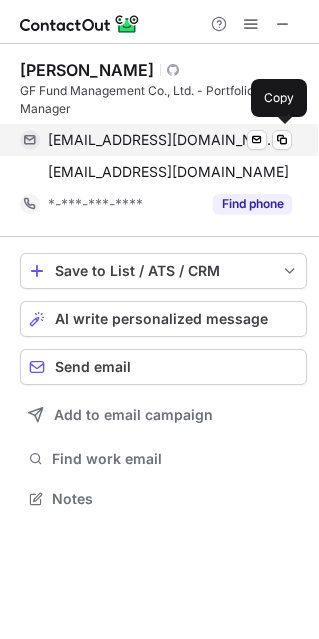 click on "zhibzeng@gmail.com" at bounding box center (162, 140) 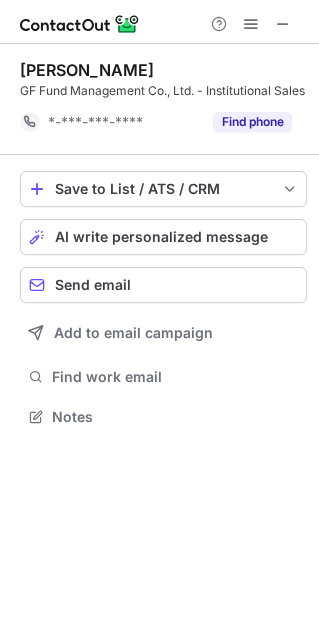 scroll, scrollTop: 0, scrollLeft: 0, axis: both 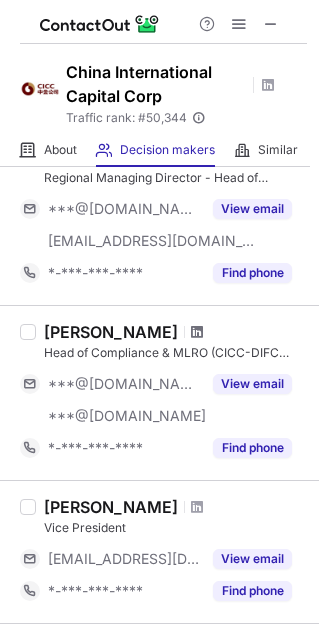 click at bounding box center [197, 332] 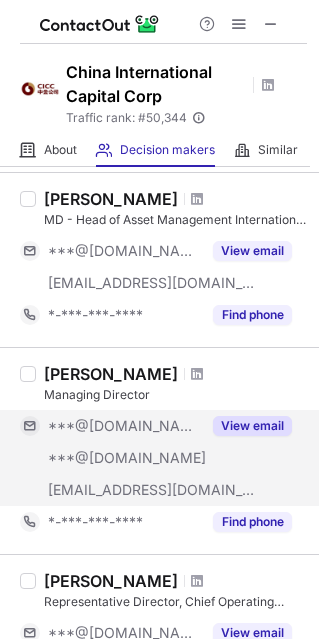 scroll, scrollTop: 874, scrollLeft: 0, axis: vertical 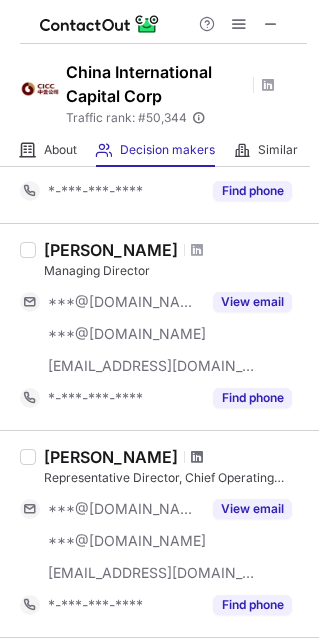 click at bounding box center (197, 457) 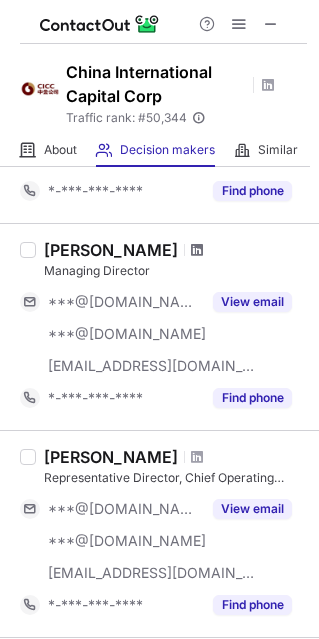 click at bounding box center [197, 250] 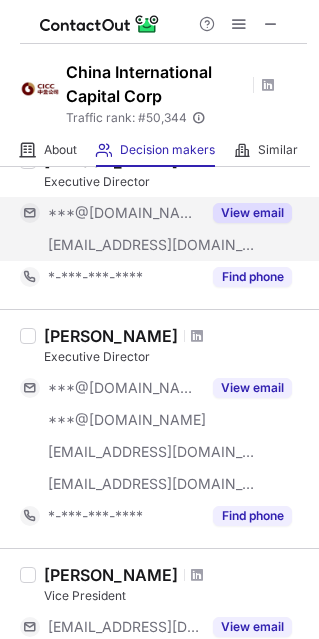 scroll, scrollTop: 1500, scrollLeft: 0, axis: vertical 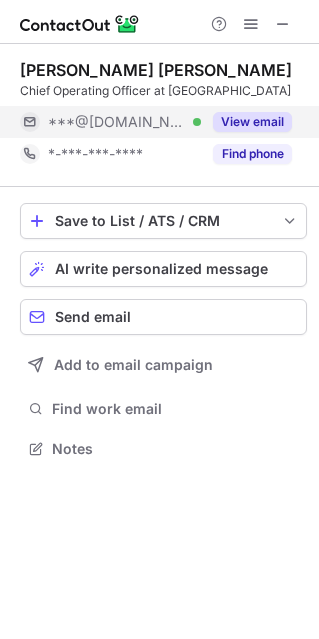 click on "View email" at bounding box center [252, 122] 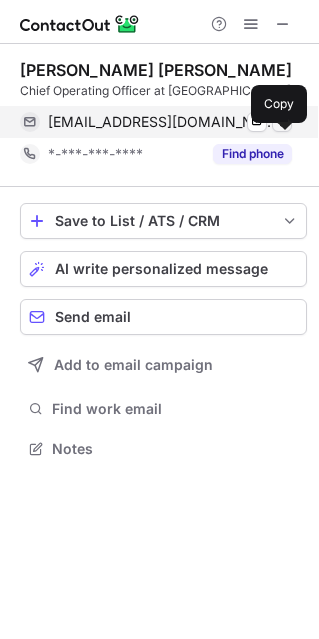 click at bounding box center [282, 122] 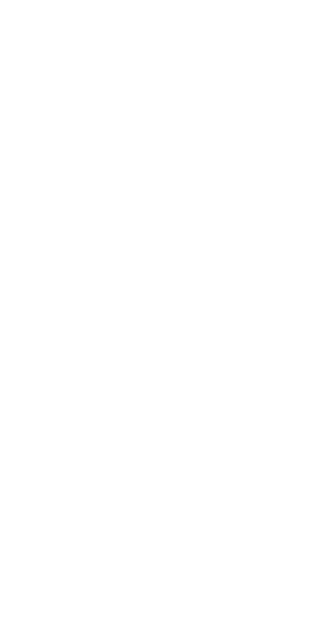 scroll, scrollTop: 0, scrollLeft: 0, axis: both 